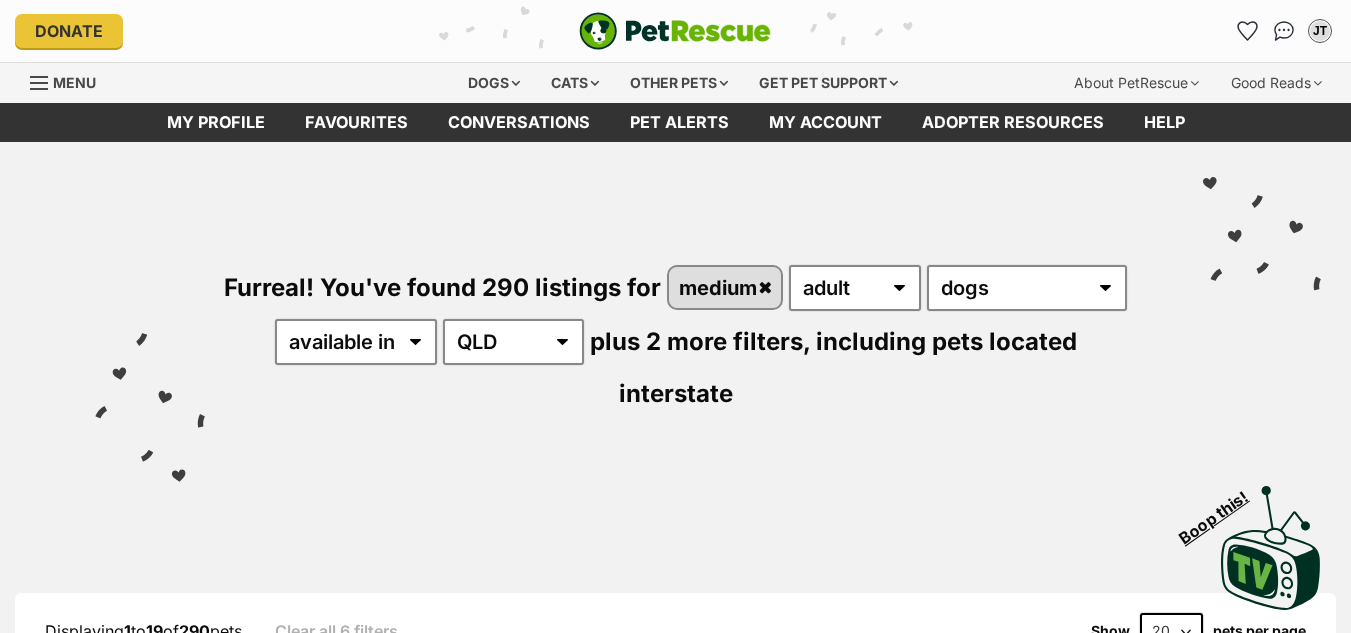 scroll, scrollTop: 0, scrollLeft: 0, axis: both 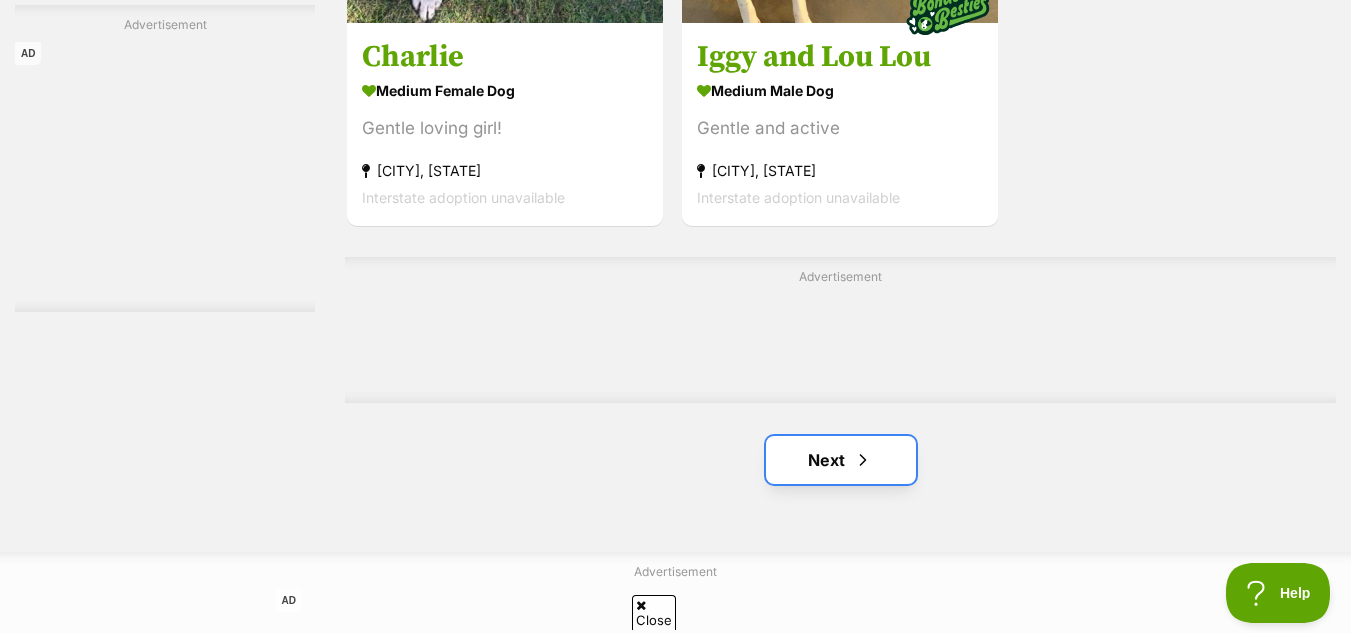 click on "Next" at bounding box center (841, 460) 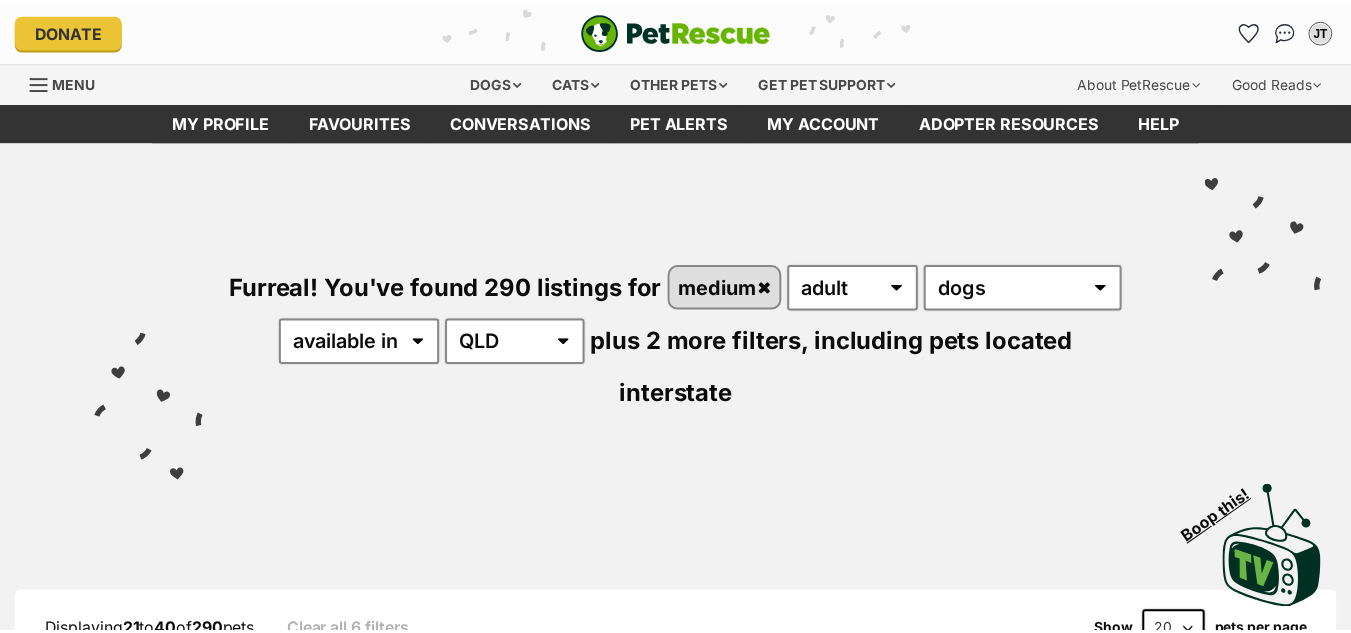scroll, scrollTop: 0, scrollLeft: 0, axis: both 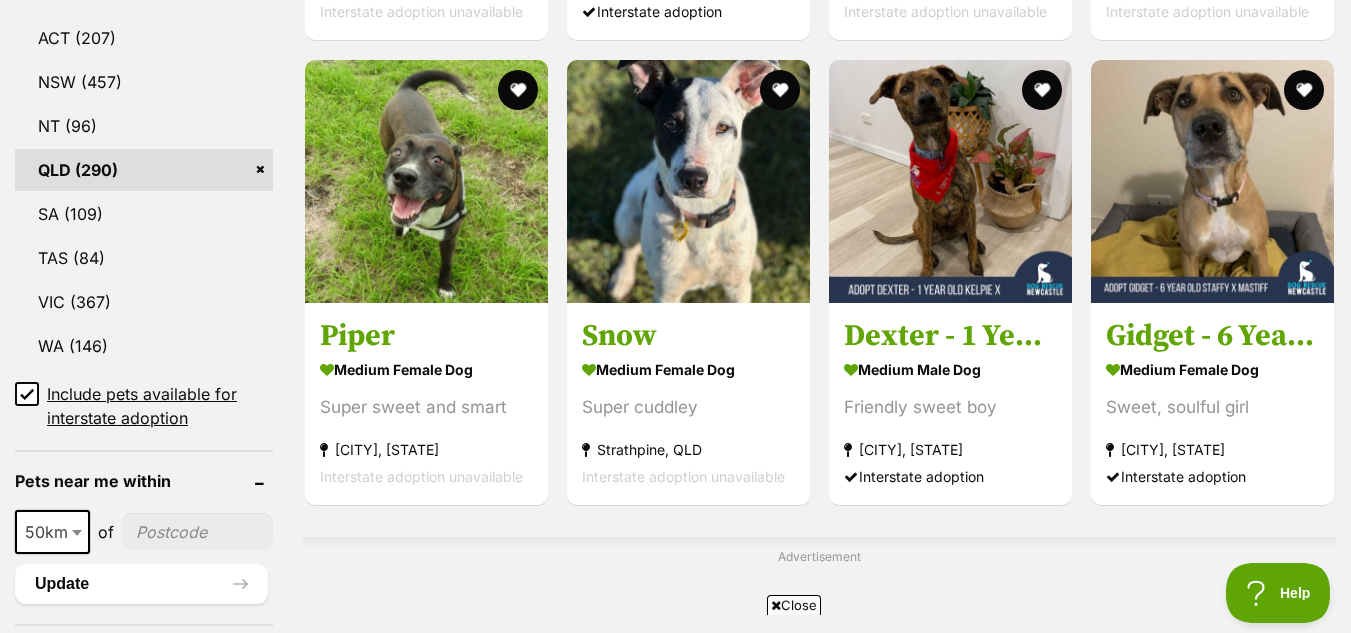 click on "Displaying  21  to  40  of  290  pets
Clear all 6 filters
Show 20 40 60 pets per page
Visit PetRescue TV (external site)
Boop this!
Refine your search
Search for a pet
Search
Species
Cats (84)
Dogs (398)
State
ACT (207)
NSW (457)
NT (96)
QLD (290)
SA (109)
TAS (84)
VIC (367)
WA (146)
Include pets available for interstate adoption
Pets near me within
10km
25km
50km
100km
250km
50km
of
Update
Gender
Male (142)
Female (148)
Size
Small (53)
Medium (290)
Large (218)
Age
Puppy (109)
Adult (290)
Senior (5)
About my home
I have kids under 5 years old (232)" at bounding box center (675, 1026) 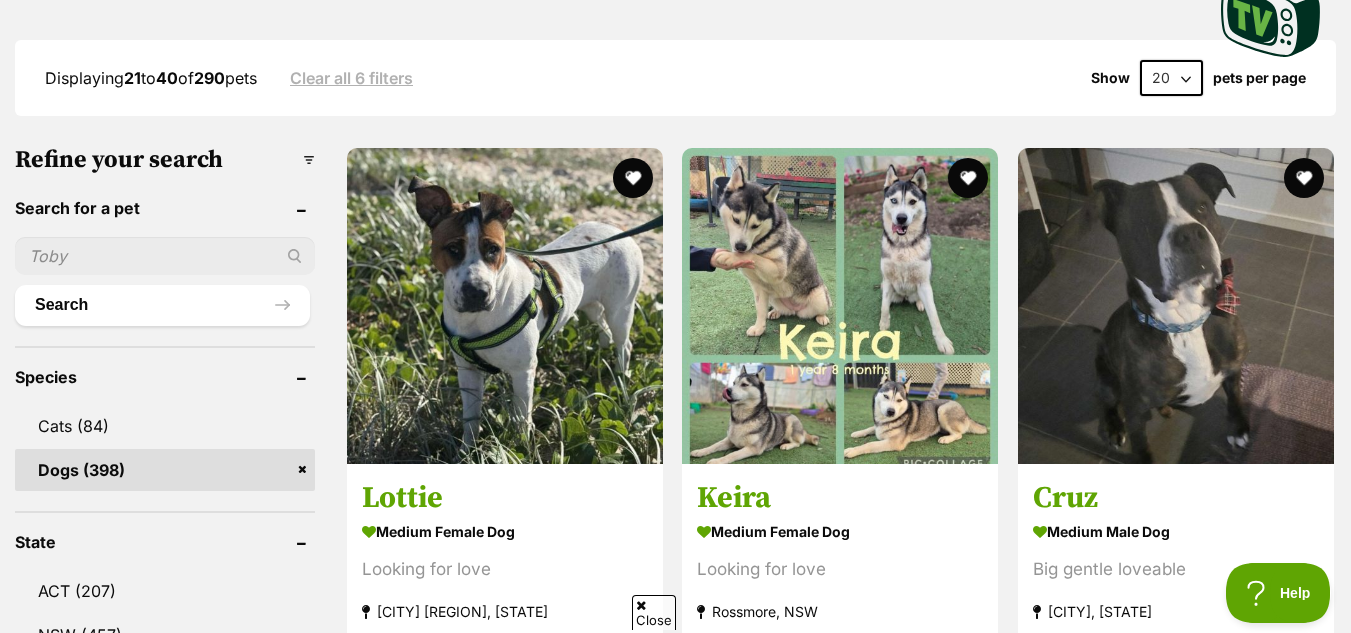 scroll, scrollTop: 1106, scrollLeft: 0, axis: vertical 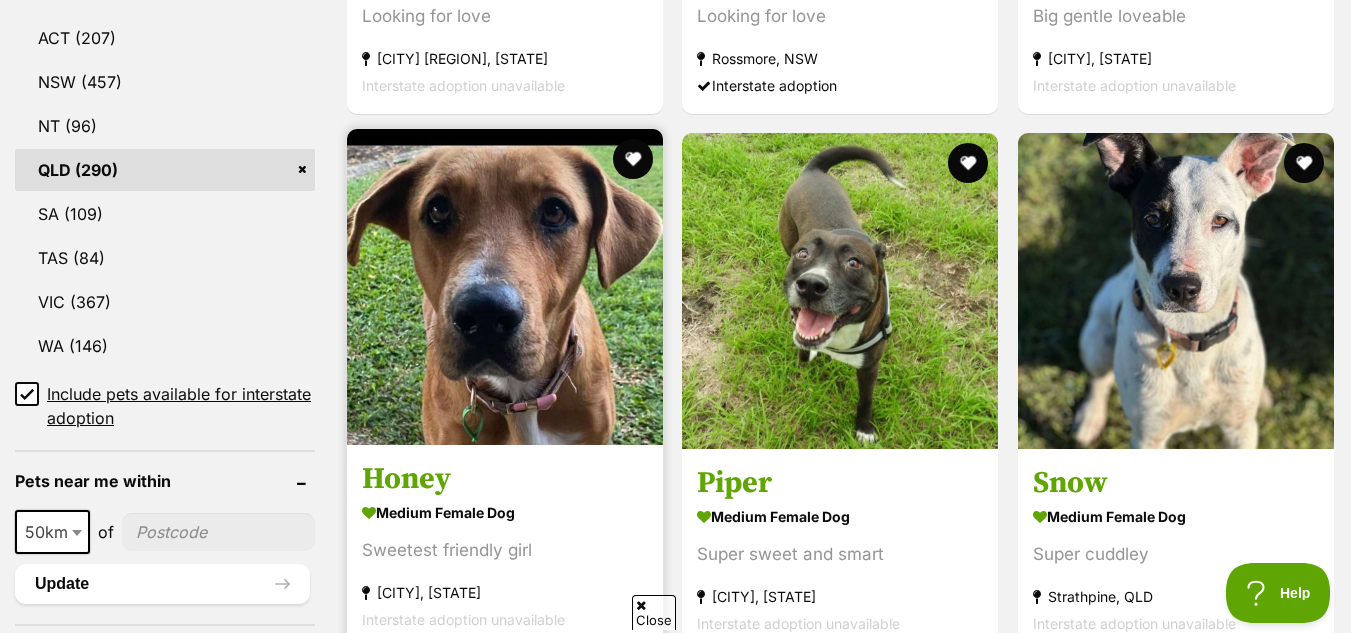 click at bounding box center (505, 287) 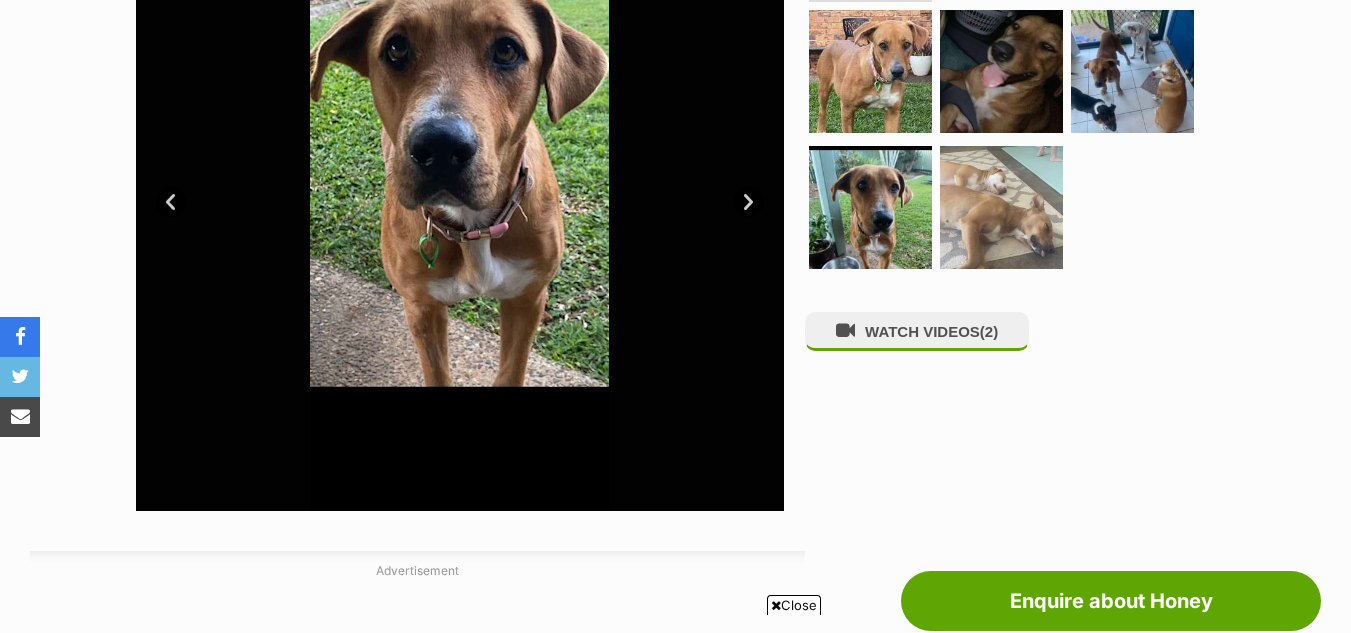 scroll, scrollTop: 553, scrollLeft: 0, axis: vertical 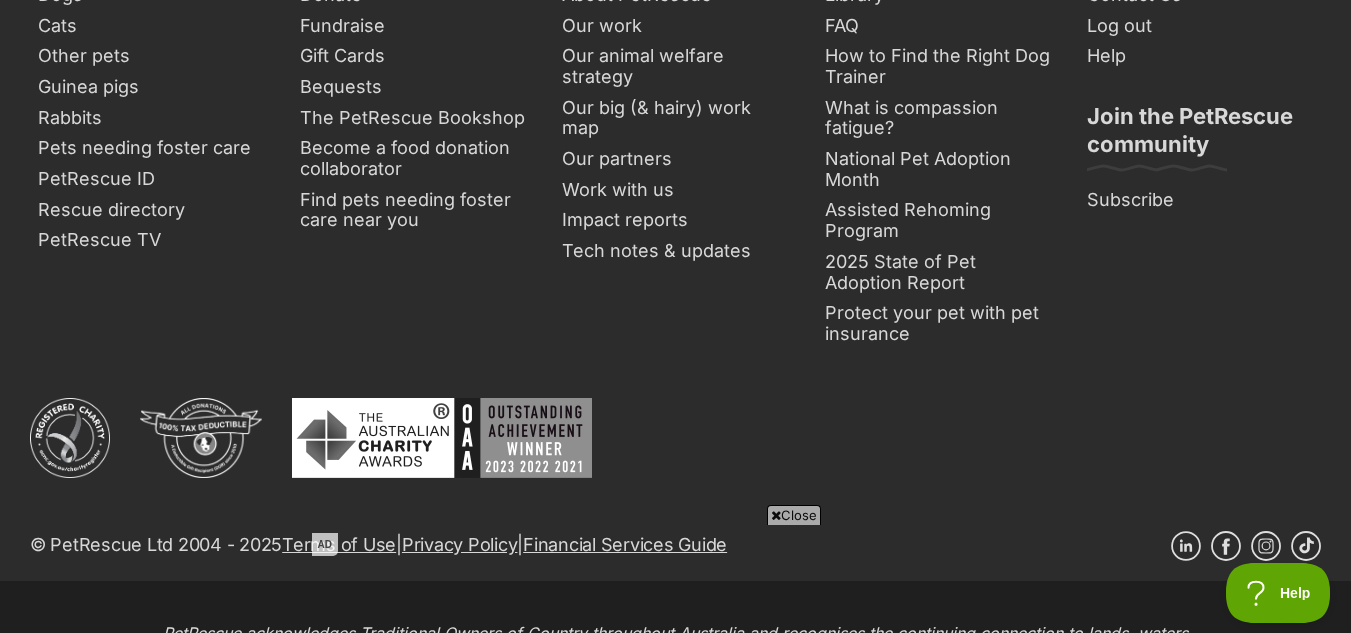 click at bounding box center [944, -527] 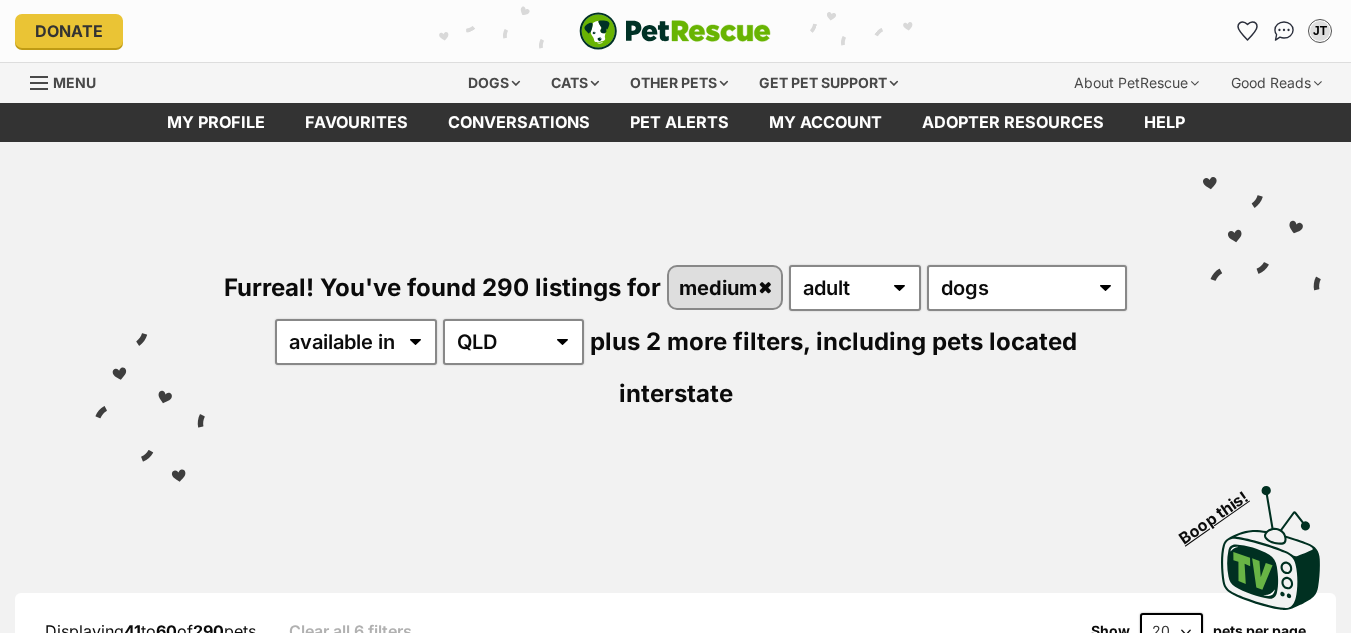 scroll, scrollTop: 0, scrollLeft: 0, axis: both 